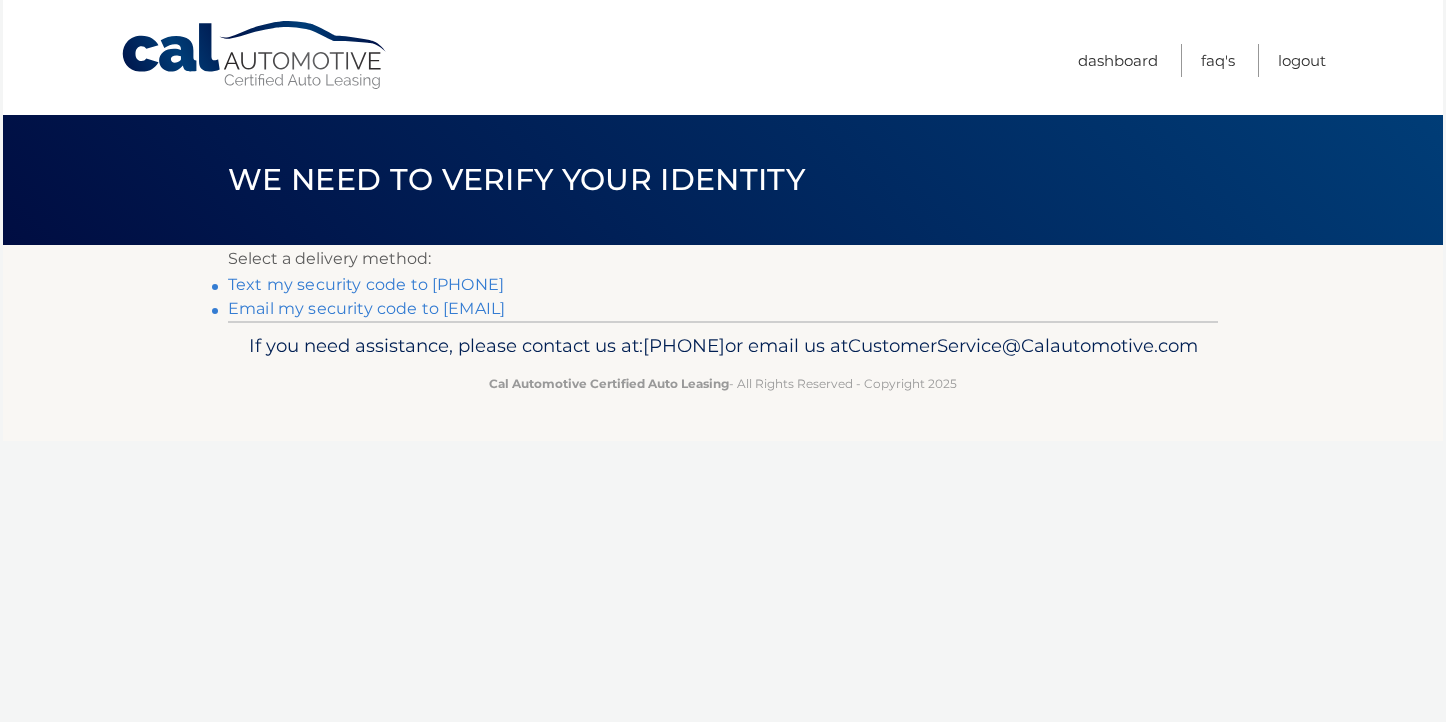 scroll, scrollTop: 0, scrollLeft: 0, axis: both 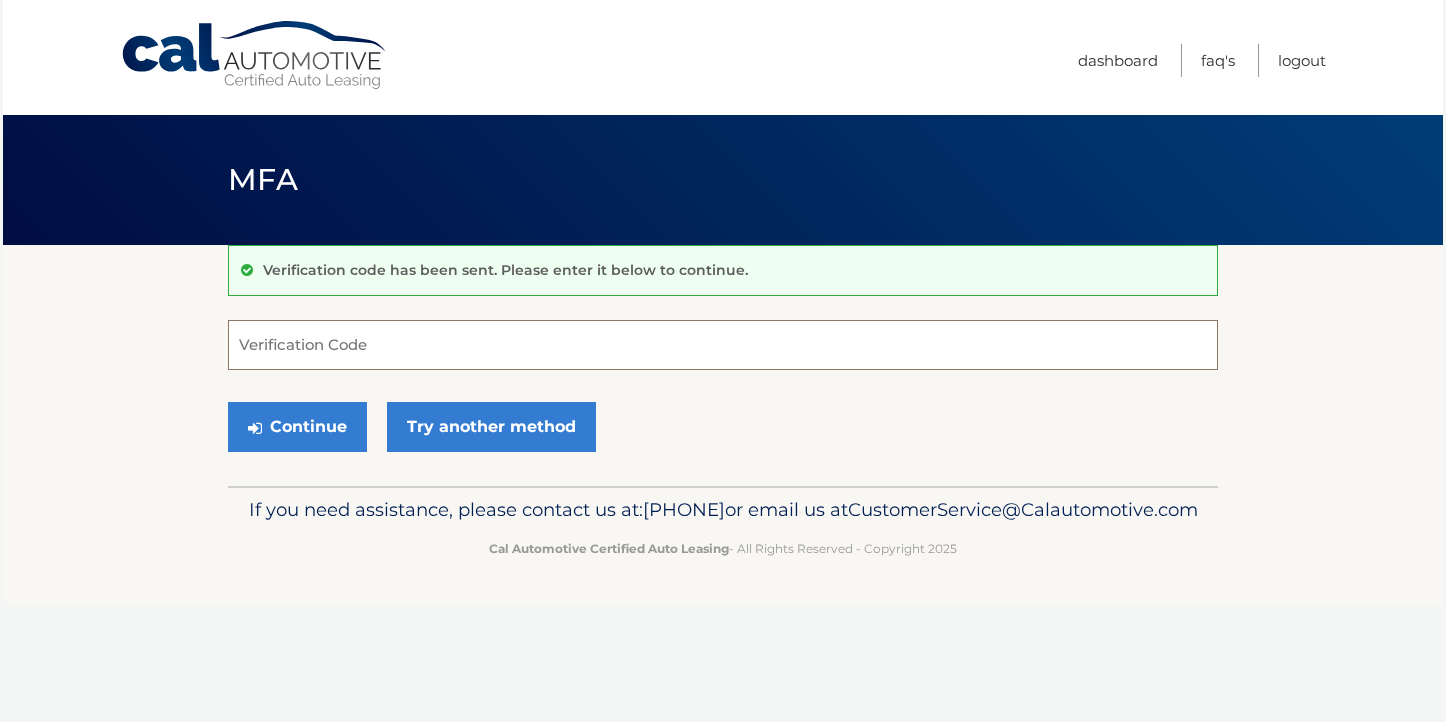 click on "Verification Code" at bounding box center [723, 345] 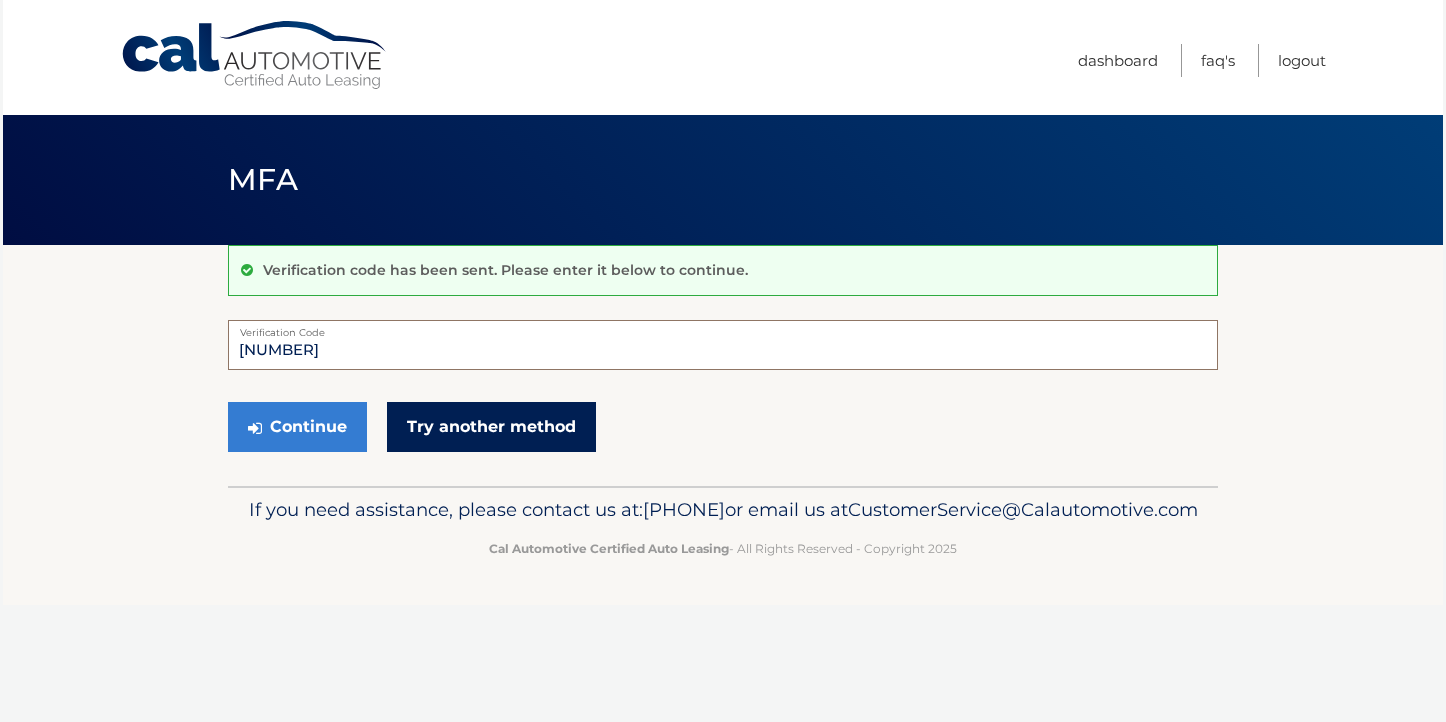type on "[NUMBER]" 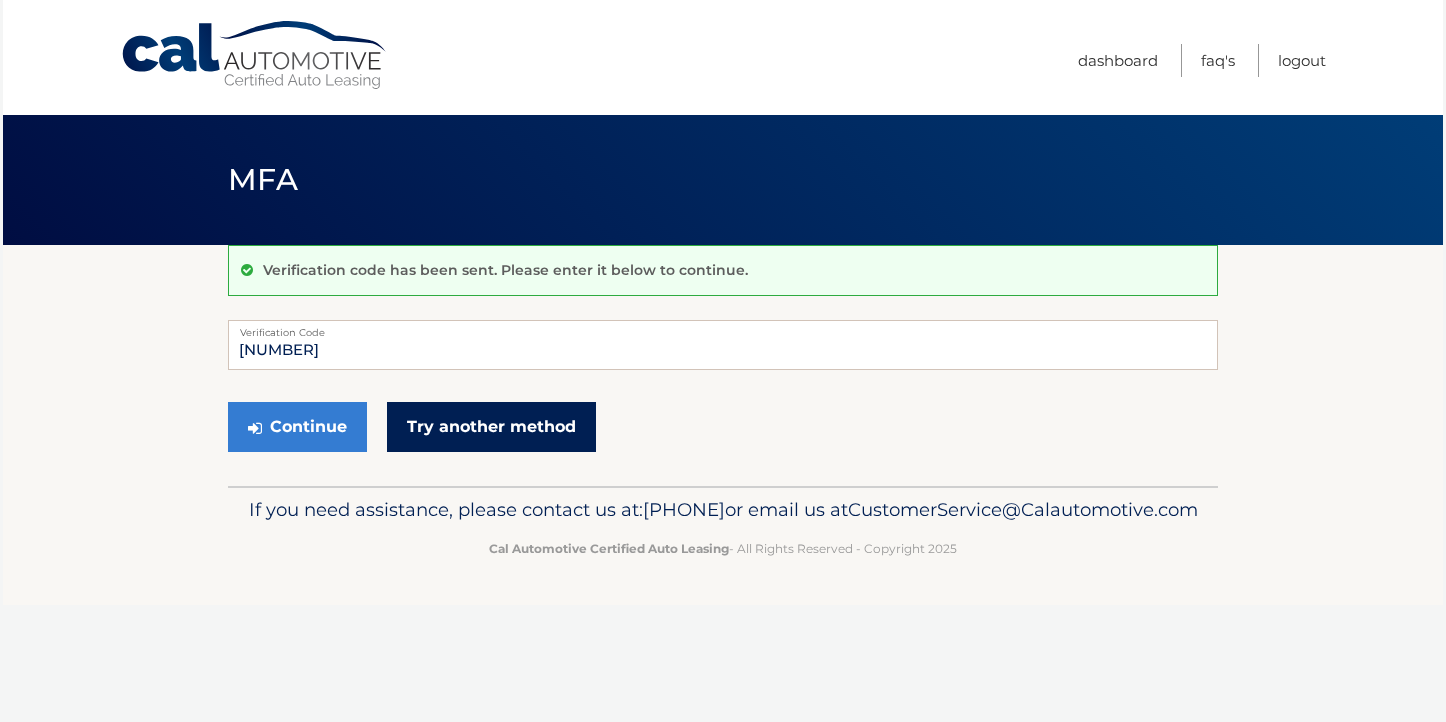 drag, startPoint x: 494, startPoint y: 421, endPoint x: 511, endPoint y: 443, distance: 27.802877 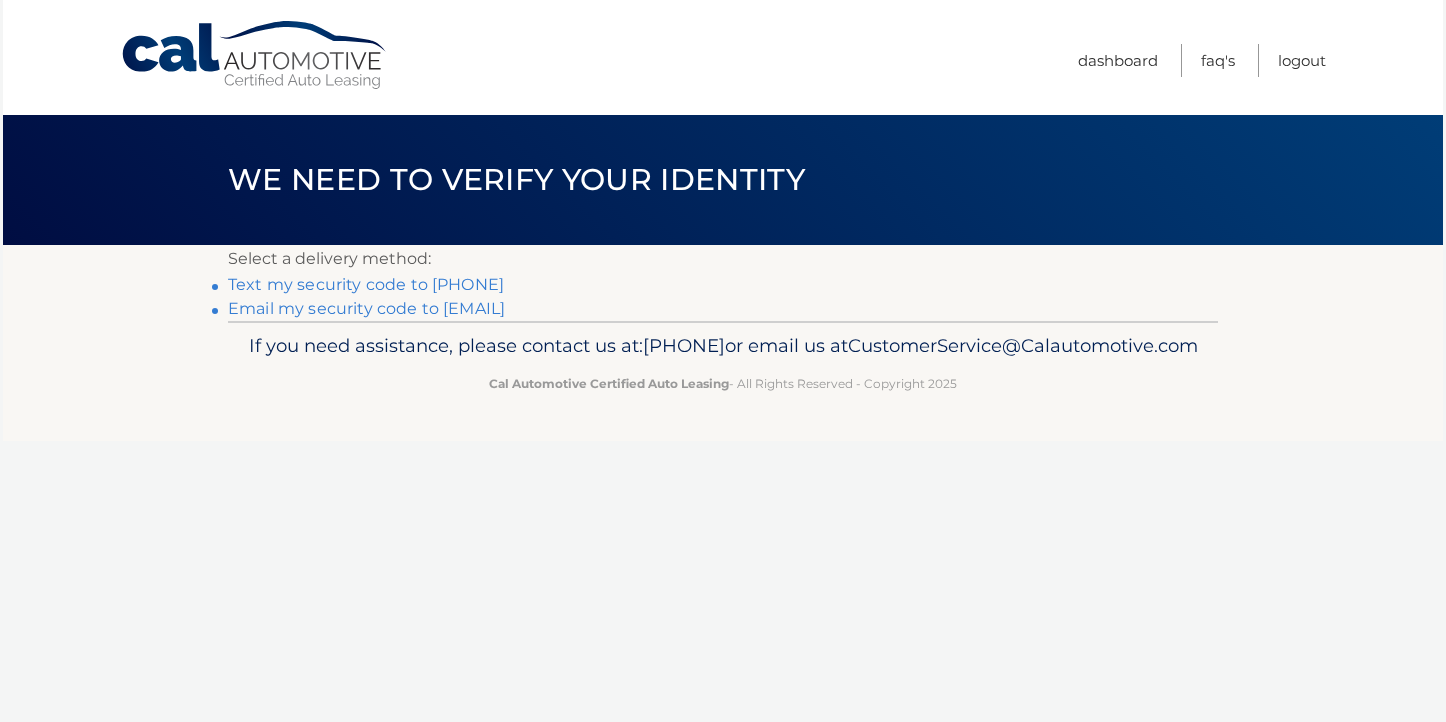 scroll, scrollTop: 0, scrollLeft: 0, axis: both 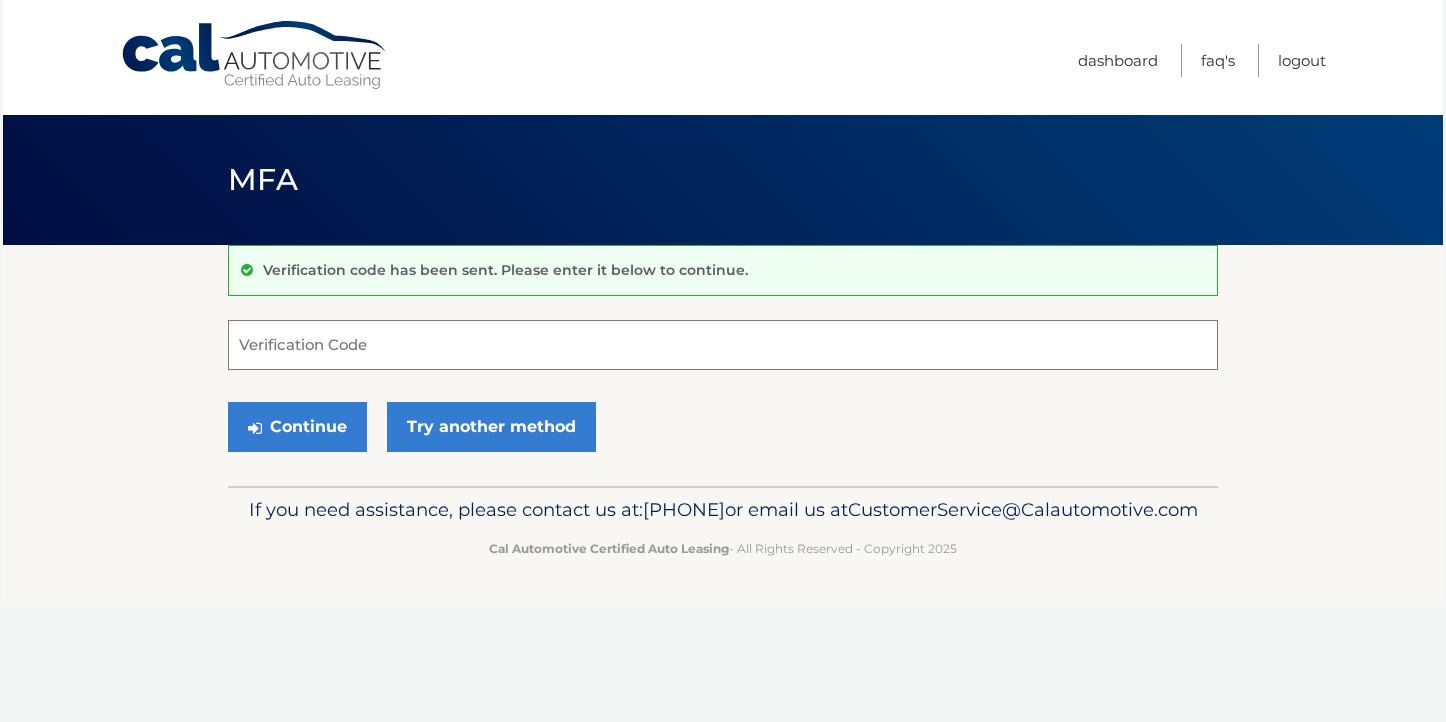 click on "Verification Code" at bounding box center (723, 345) 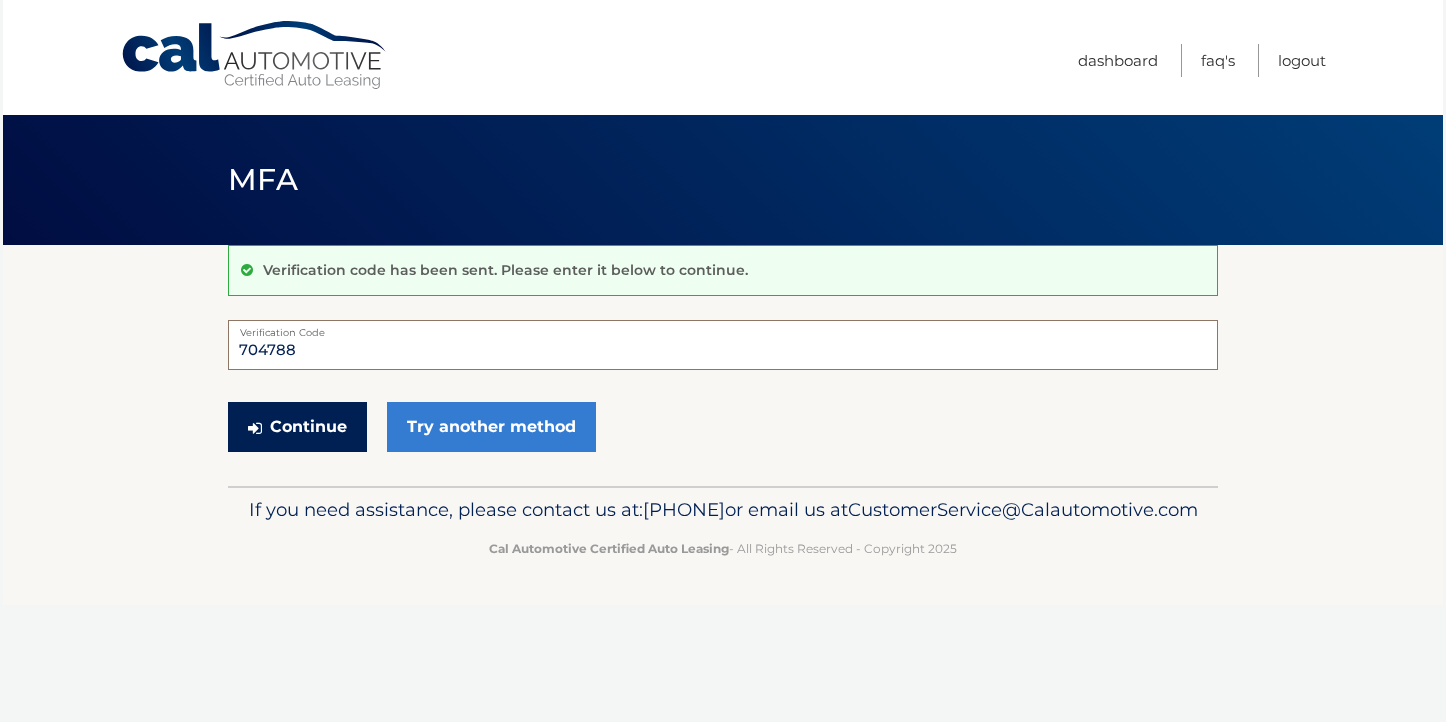 type on "704788" 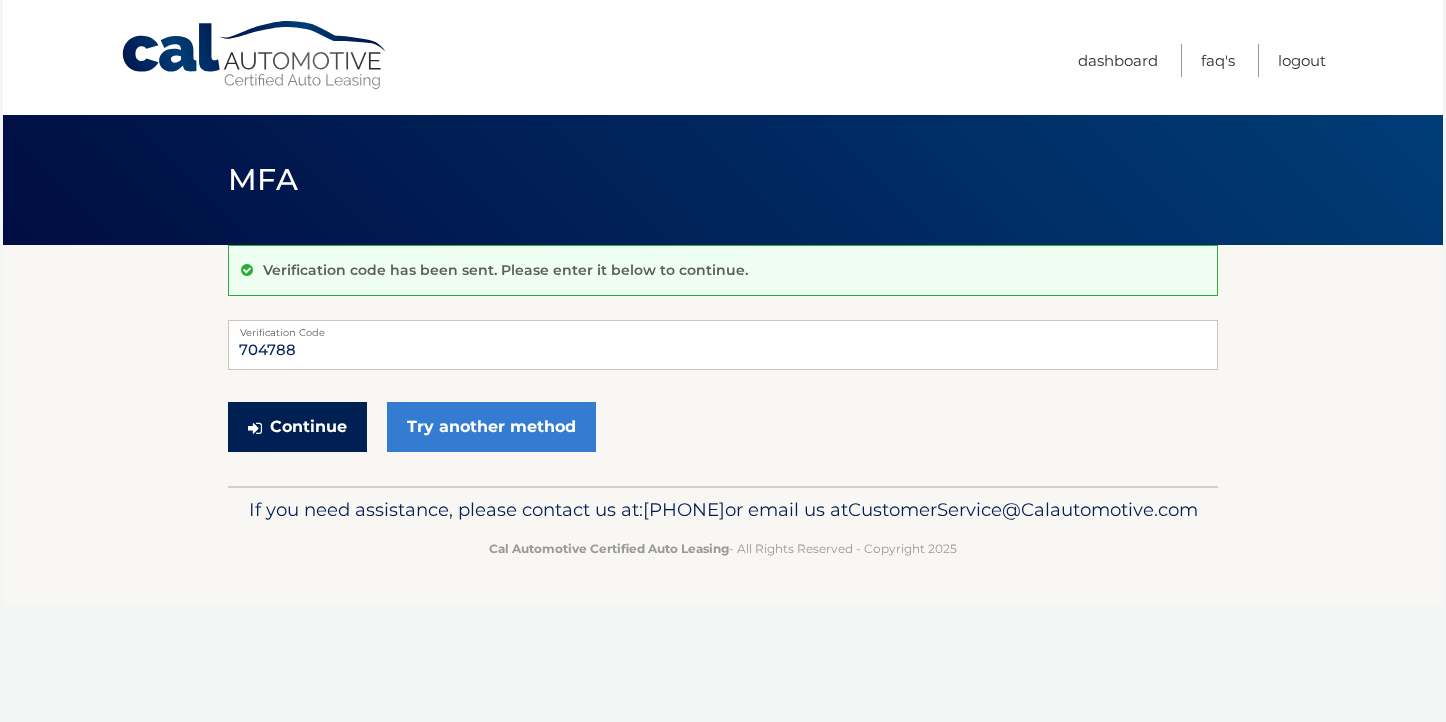 drag, startPoint x: 302, startPoint y: 429, endPoint x: 312, endPoint y: 434, distance: 11.18034 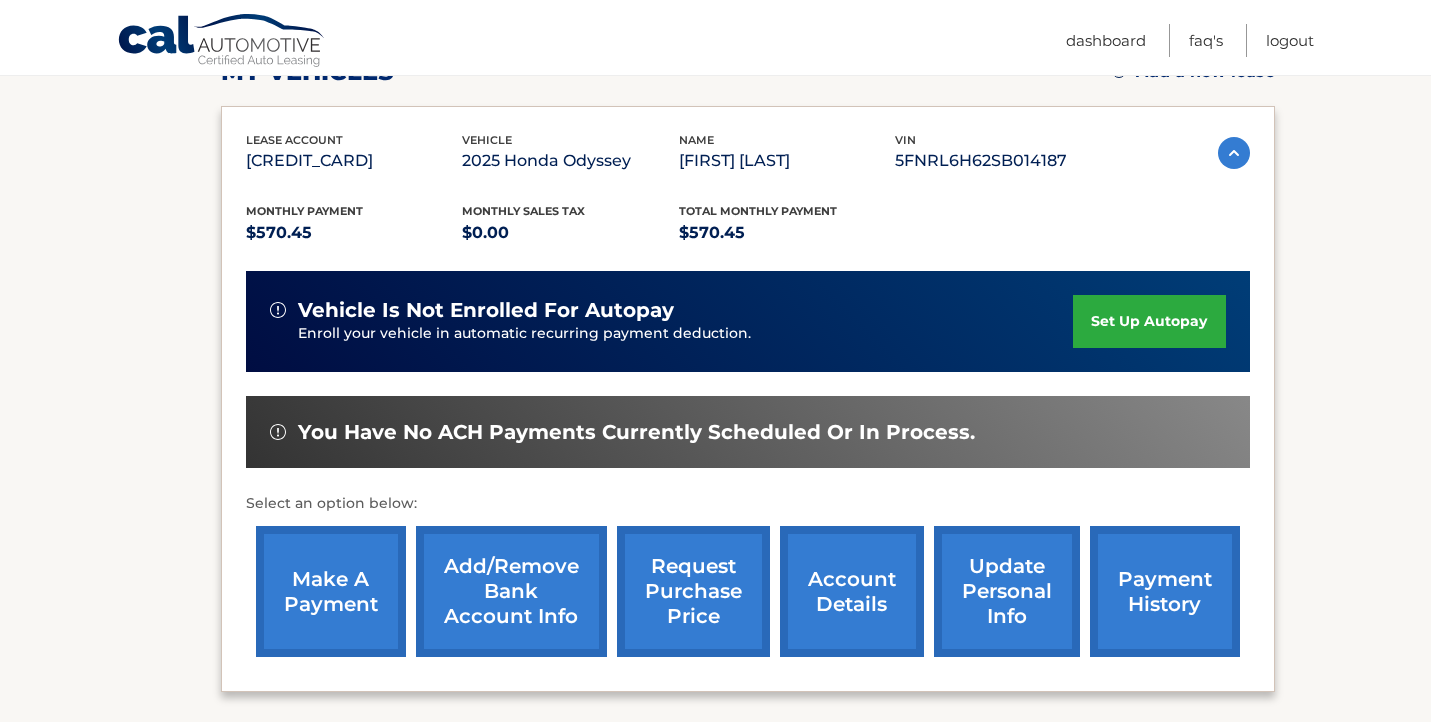 scroll, scrollTop: 350, scrollLeft: 0, axis: vertical 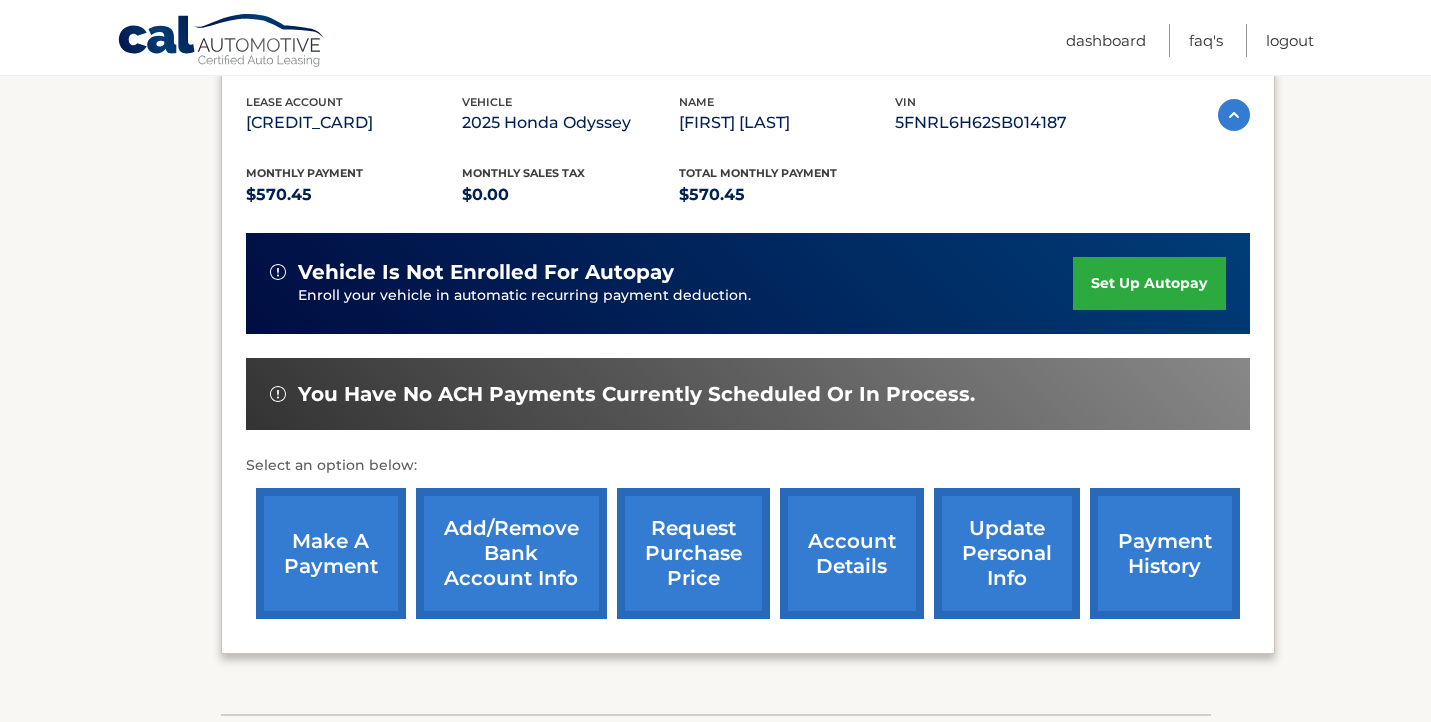 click on "make a payment" at bounding box center [331, 553] 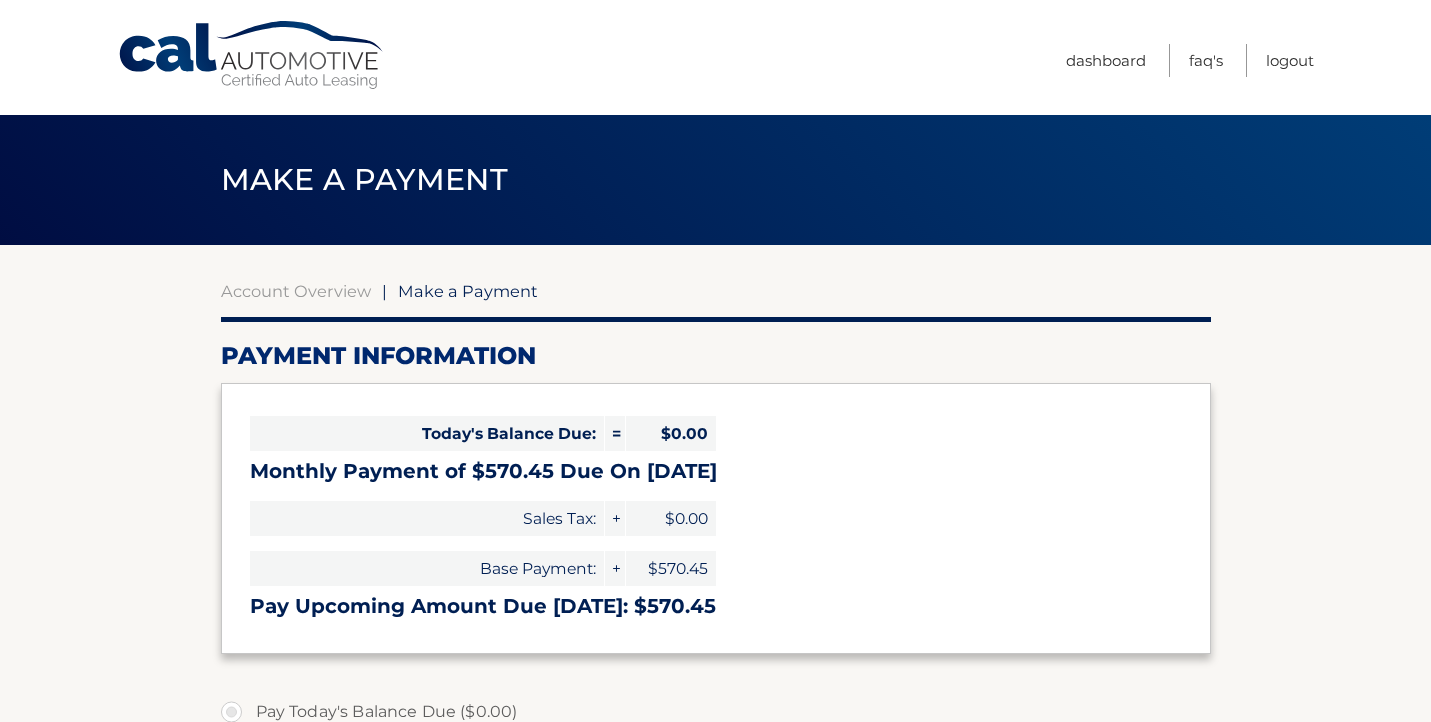 select on "YTg3MGFkZTEtMjJkNy00ODQ4LWJjNmItNGE0YzhkZThlMWM4" 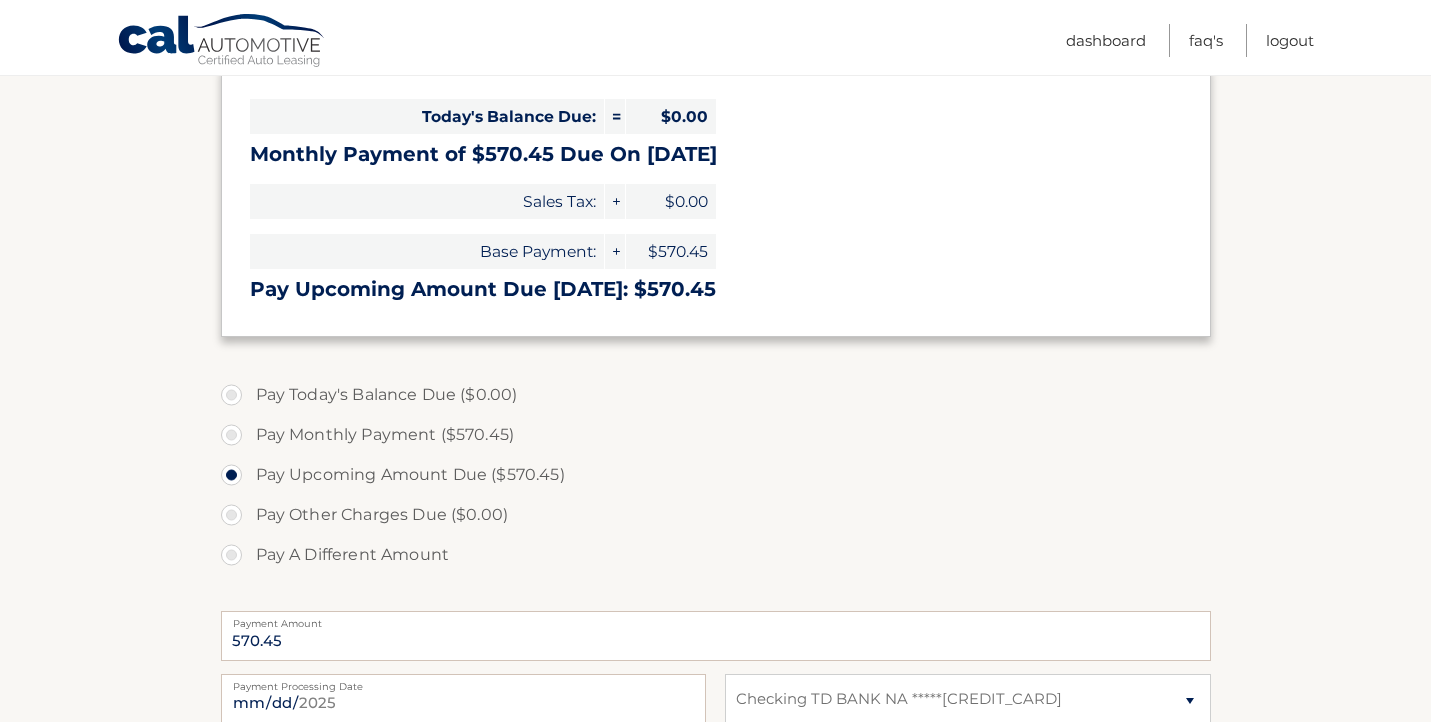 scroll, scrollTop: 319, scrollLeft: 0, axis: vertical 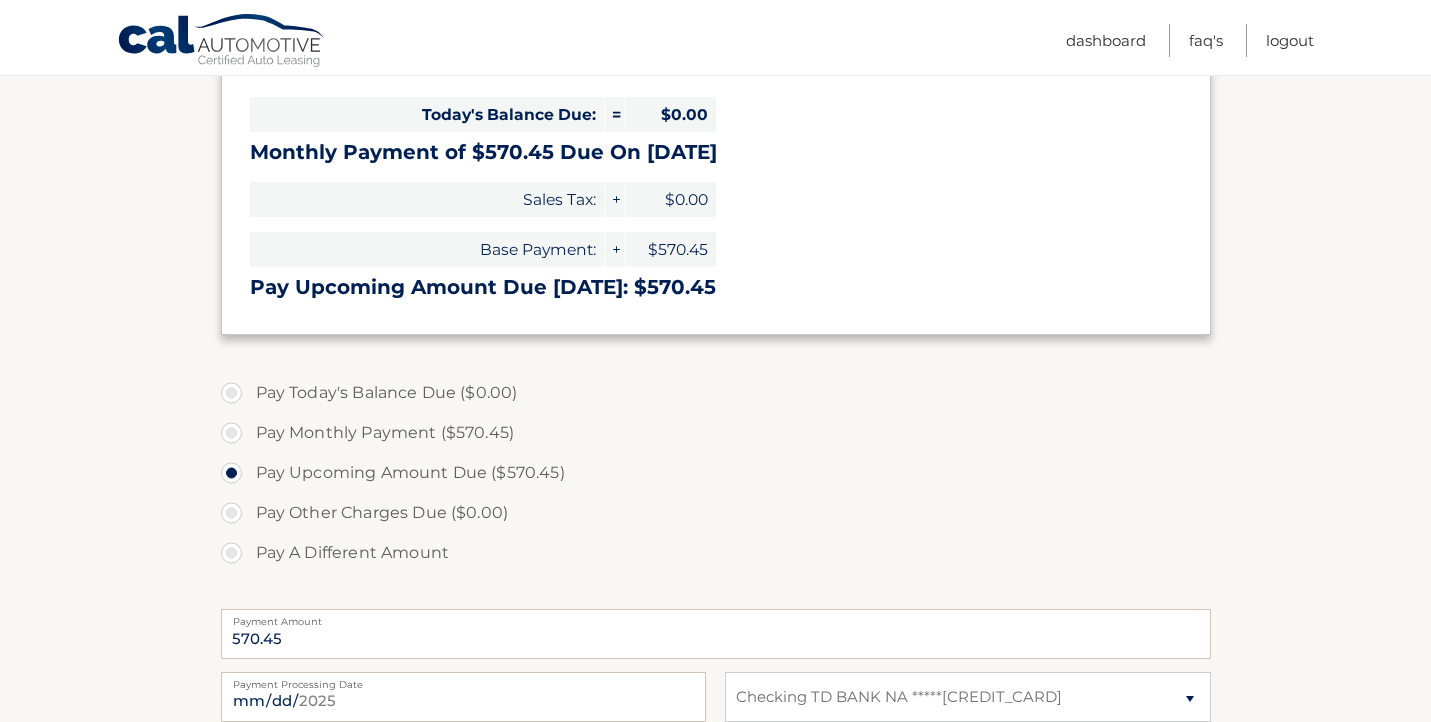 click on "Pay Monthly Payment ($570.45)" at bounding box center (716, 433) 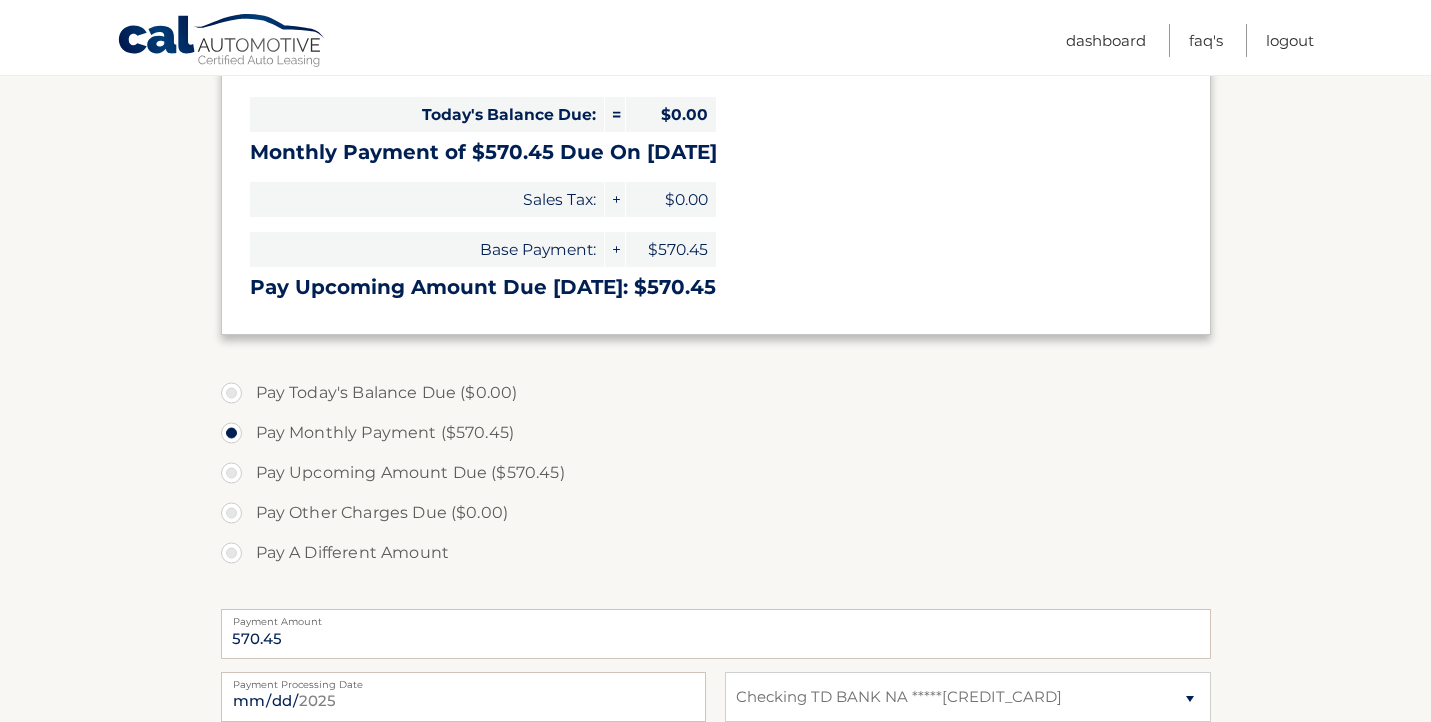 scroll, scrollTop: 320, scrollLeft: 0, axis: vertical 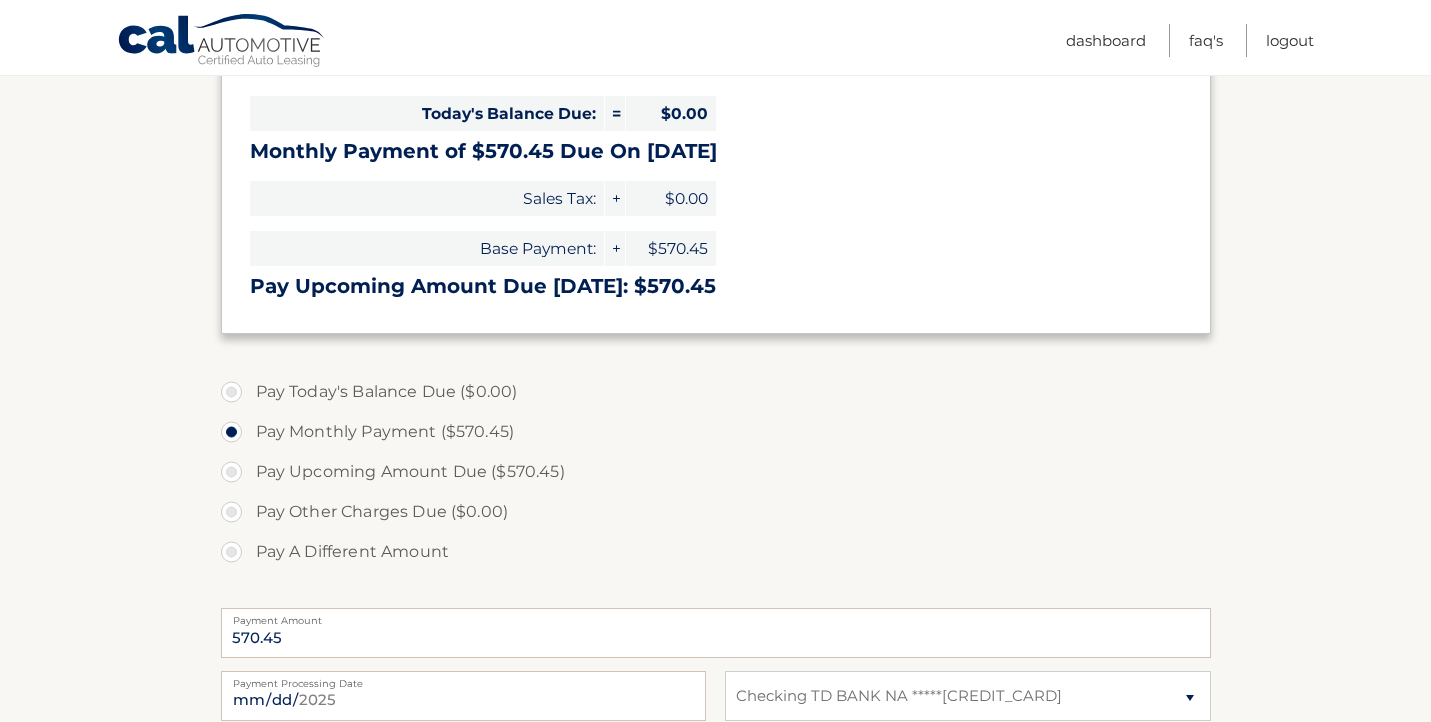 click on "Pay Upcoming Amount Due ($570.45)" at bounding box center (716, 472) 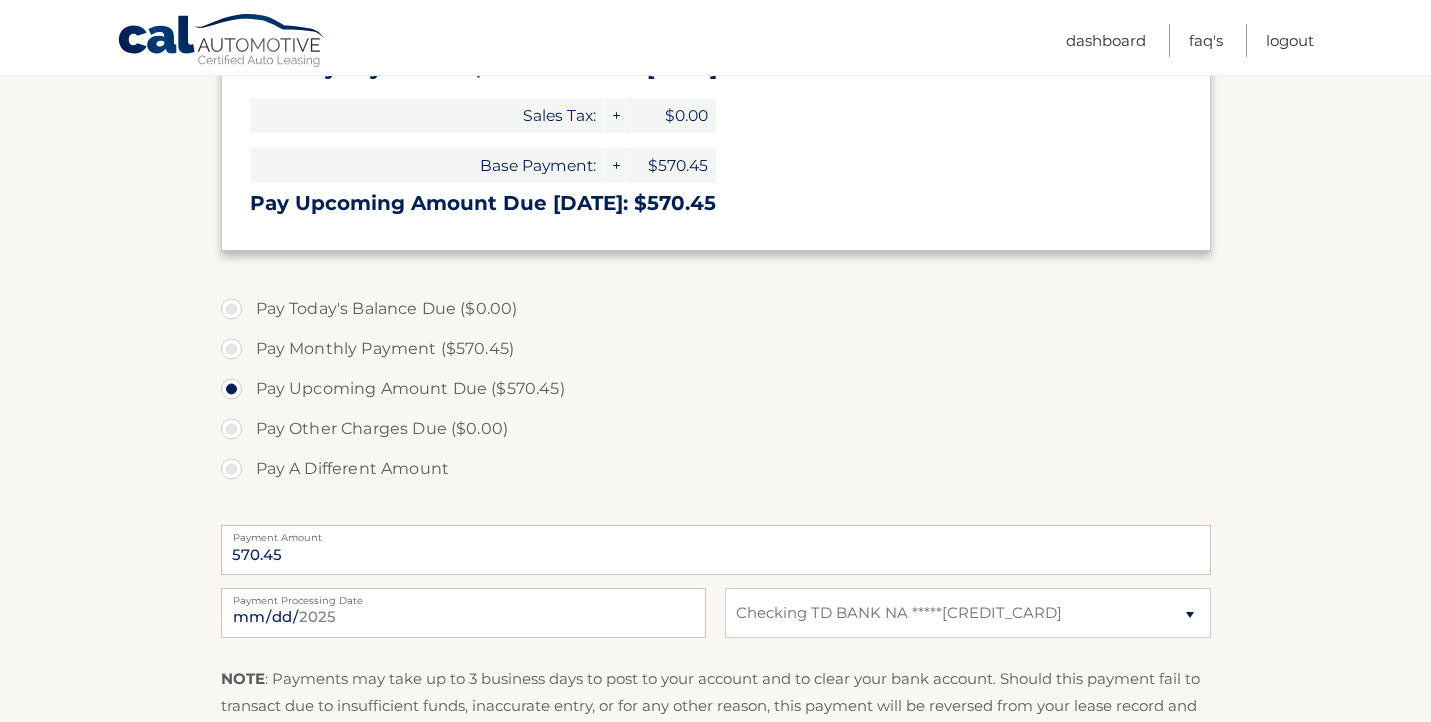 scroll, scrollTop: 440, scrollLeft: 0, axis: vertical 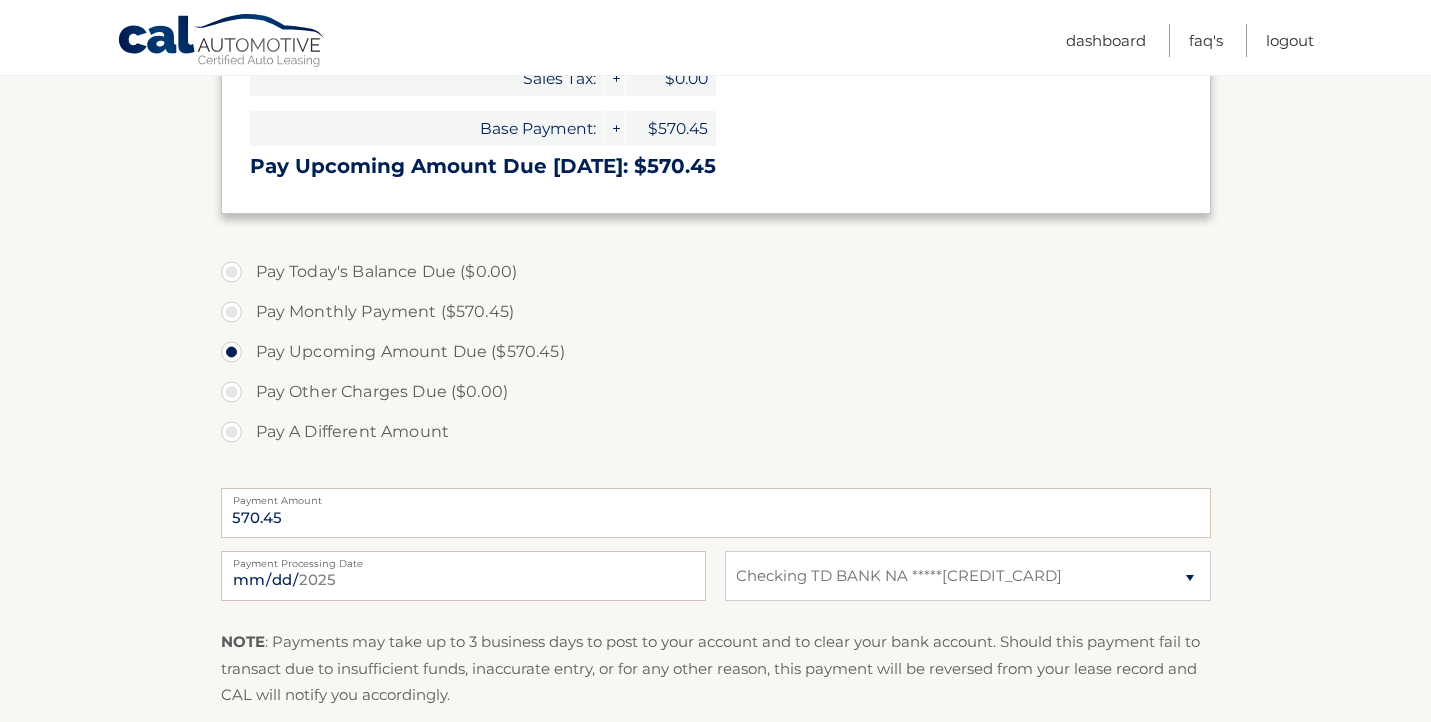 click on "Payment Processing Date" at bounding box center [463, 559] 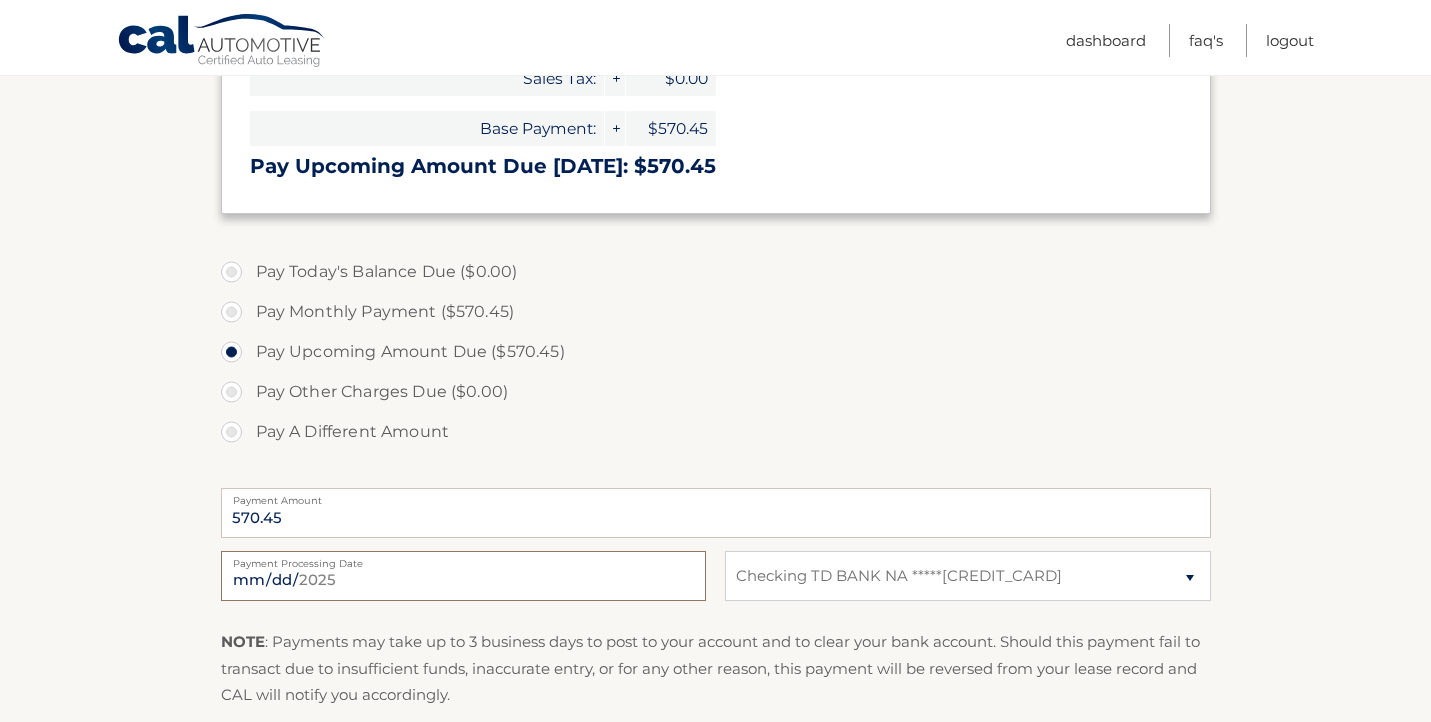 click on "2025-08-08" at bounding box center [463, 576] 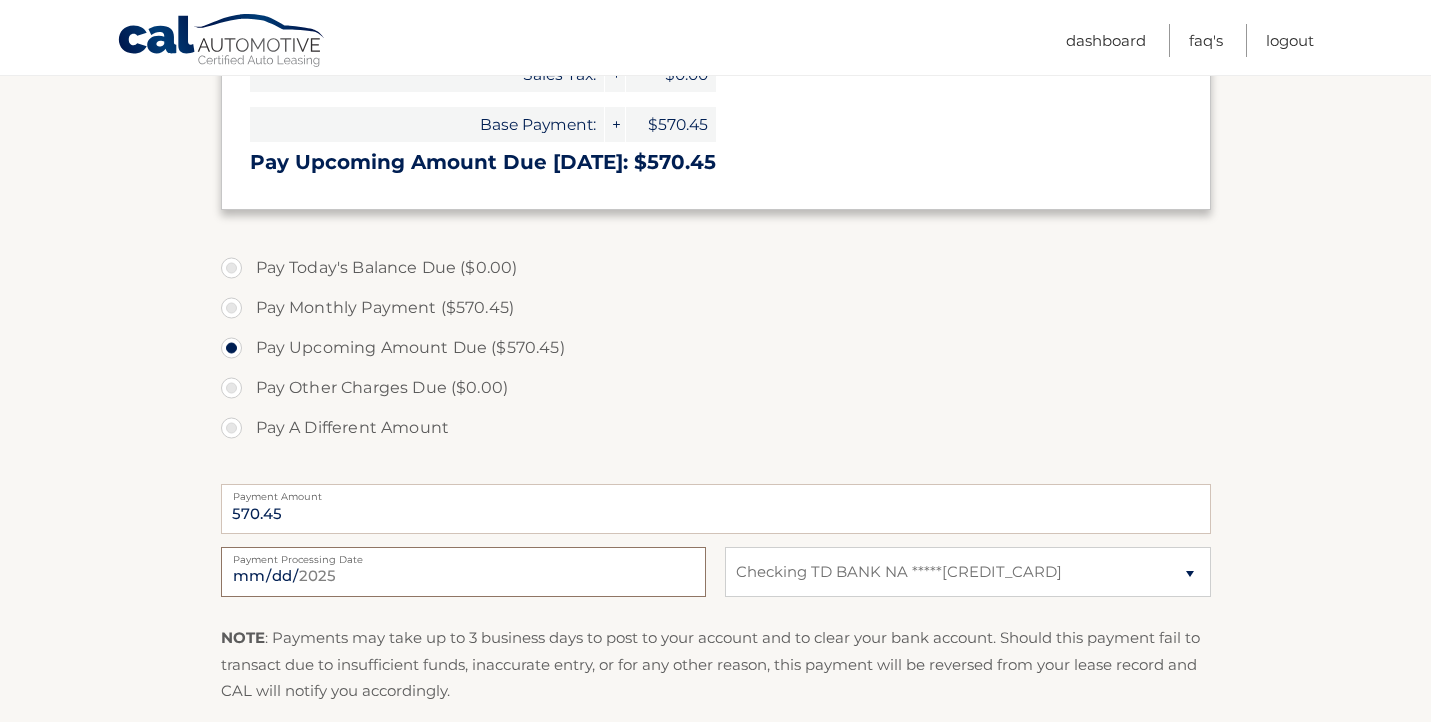 scroll, scrollTop: 445, scrollLeft: 0, axis: vertical 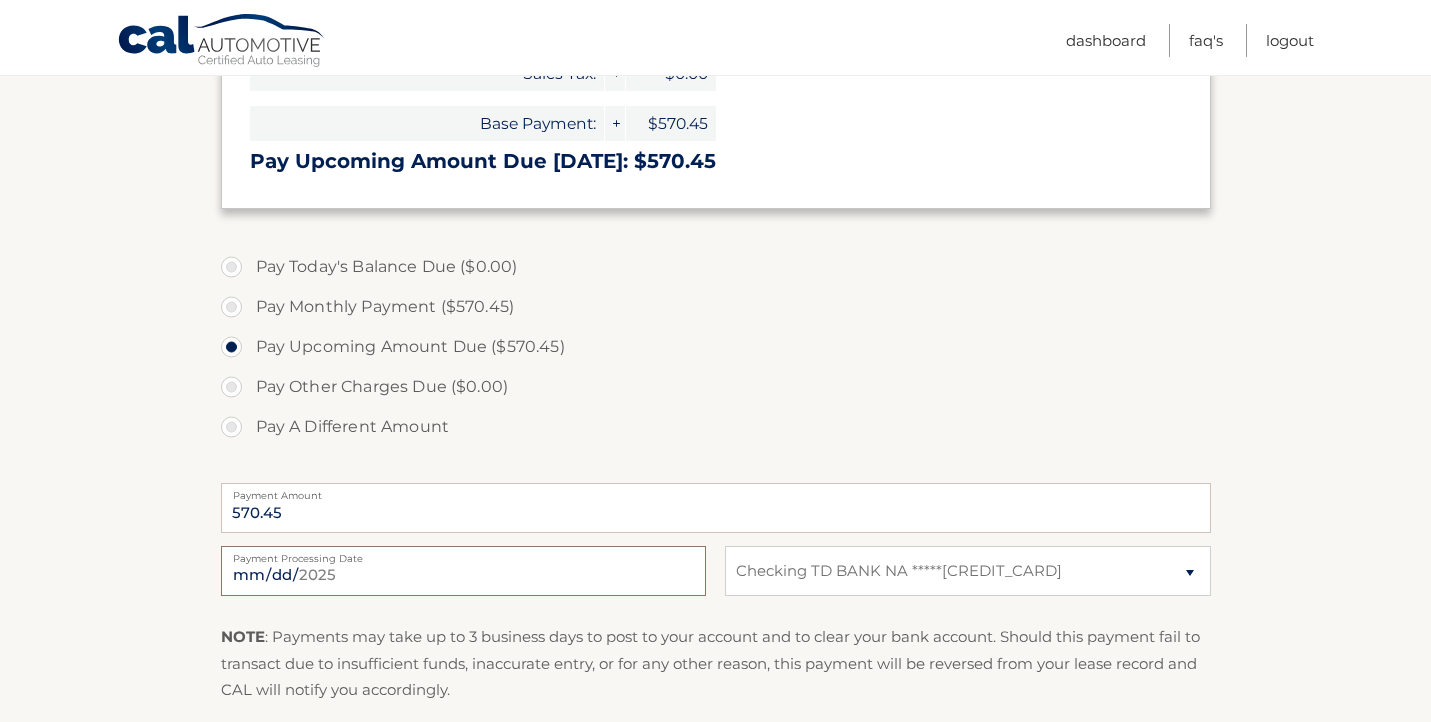 click on "2025-08-08" at bounding box center (463, 571) 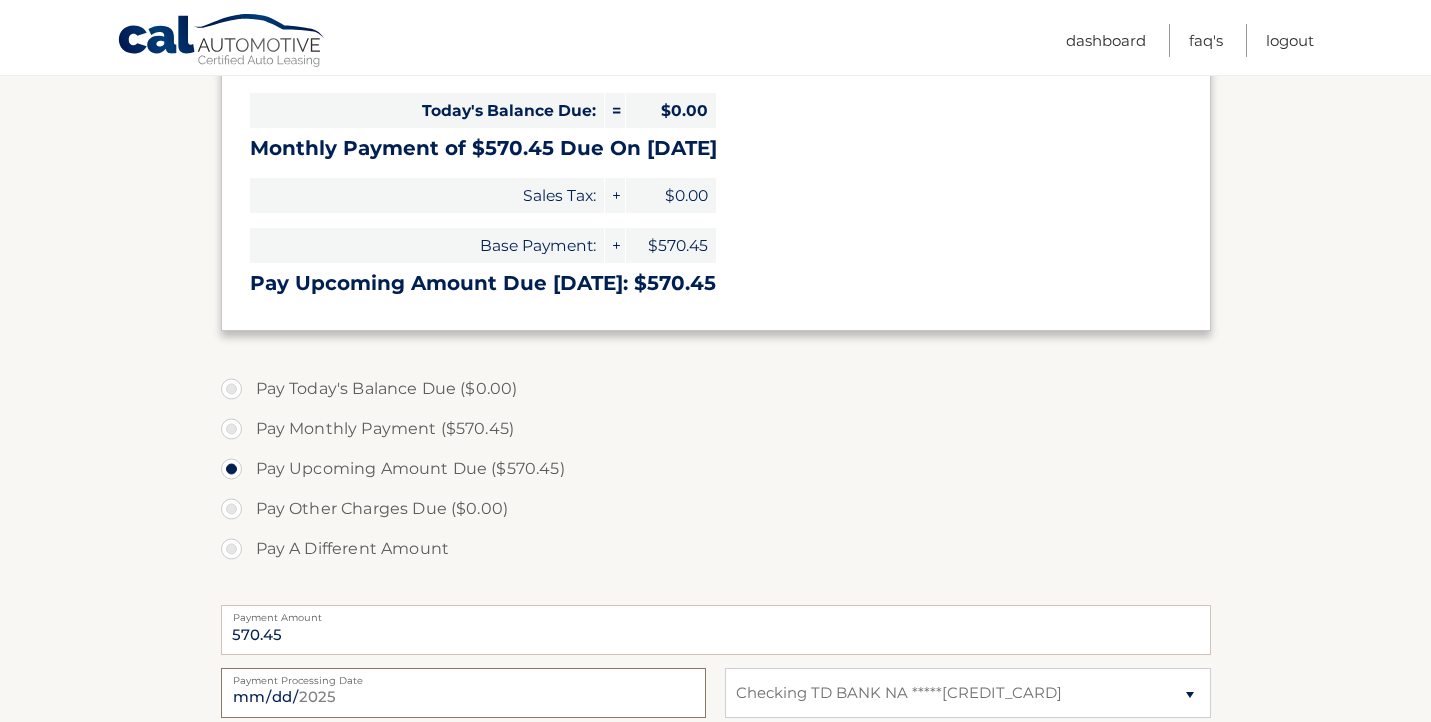 scroll, scrollTop: 508, scrollLeft: 0, axis: vertical 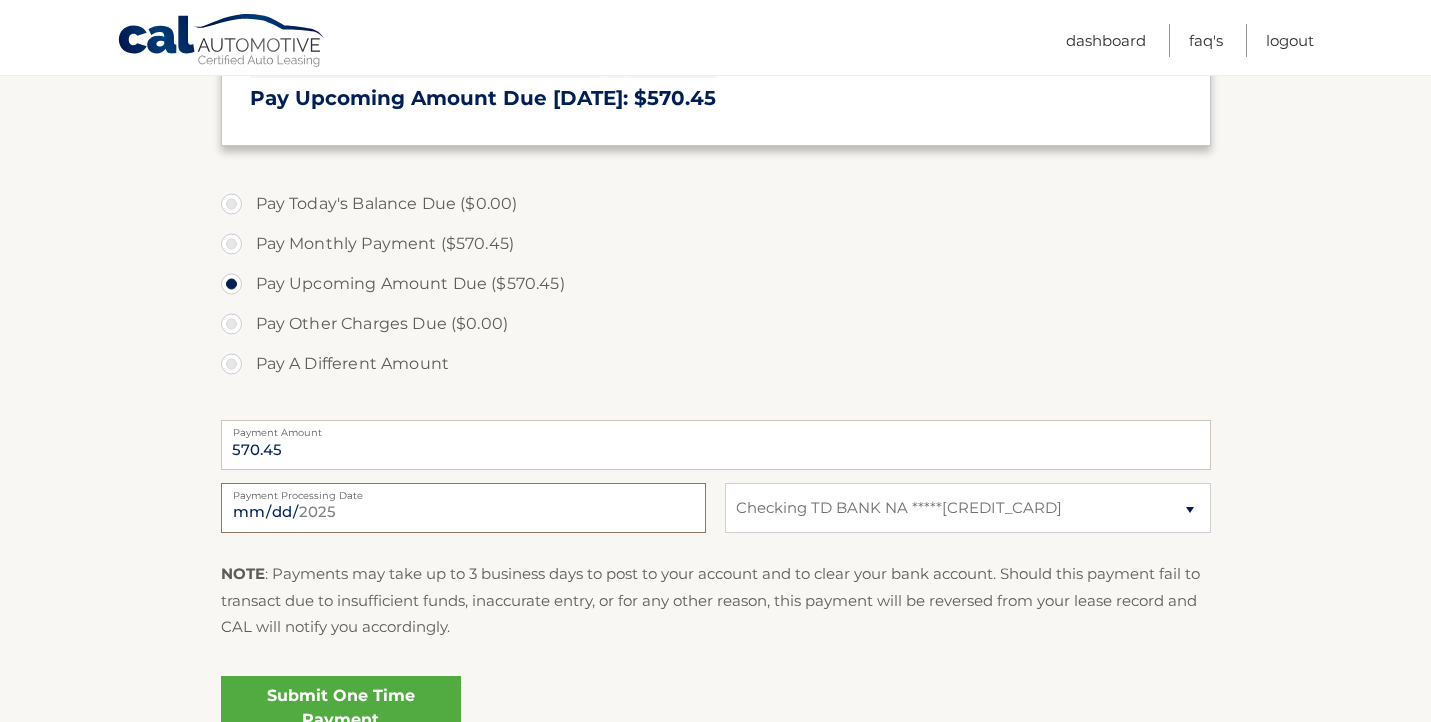 click on "2025-08-08" at bounding box center [463, 508] 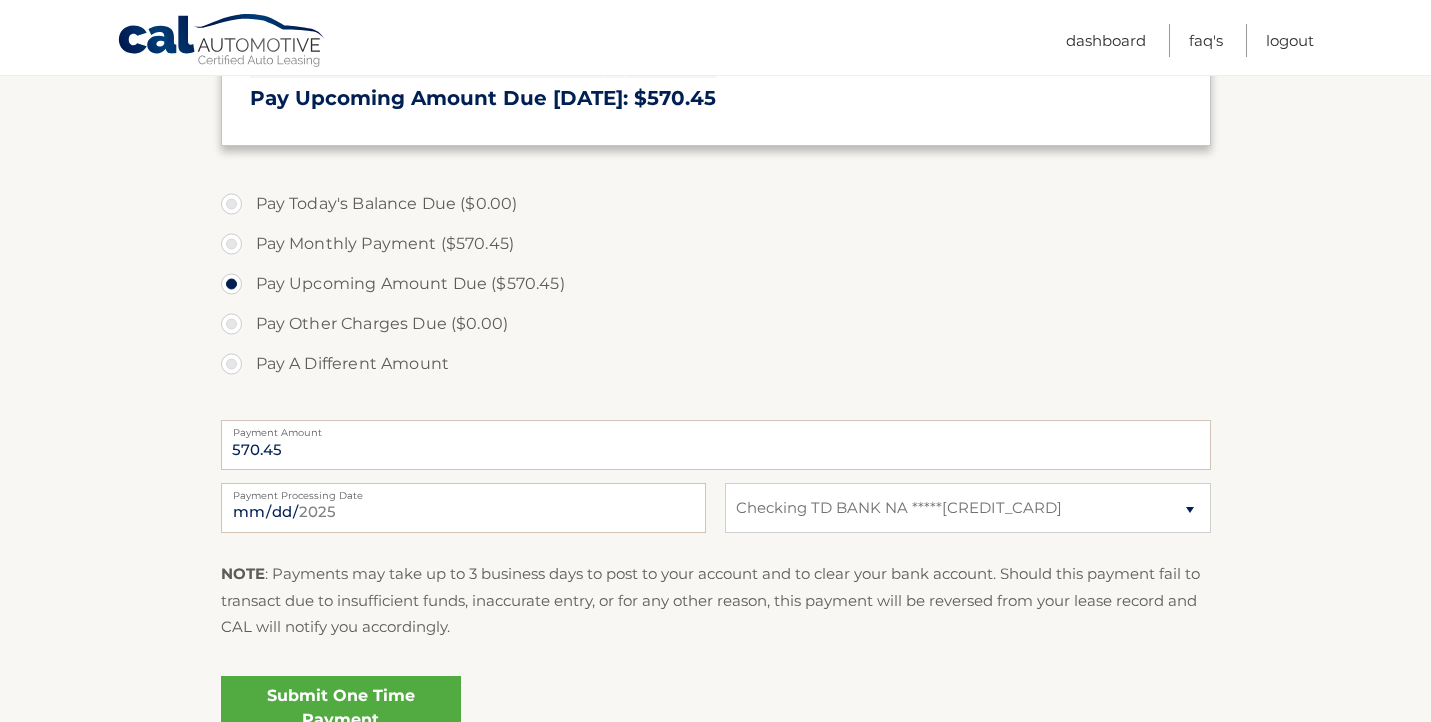 click on "NOTE : Payments may take up to 3 business days to post to your account and to clear your bank account. Should this payment fail to transact due to insufficient funds, inaccurate entry, or for any other reason, this payment will be reversed from your lease record and CAL will notify you accordingly." at bounding box center (716, 600) 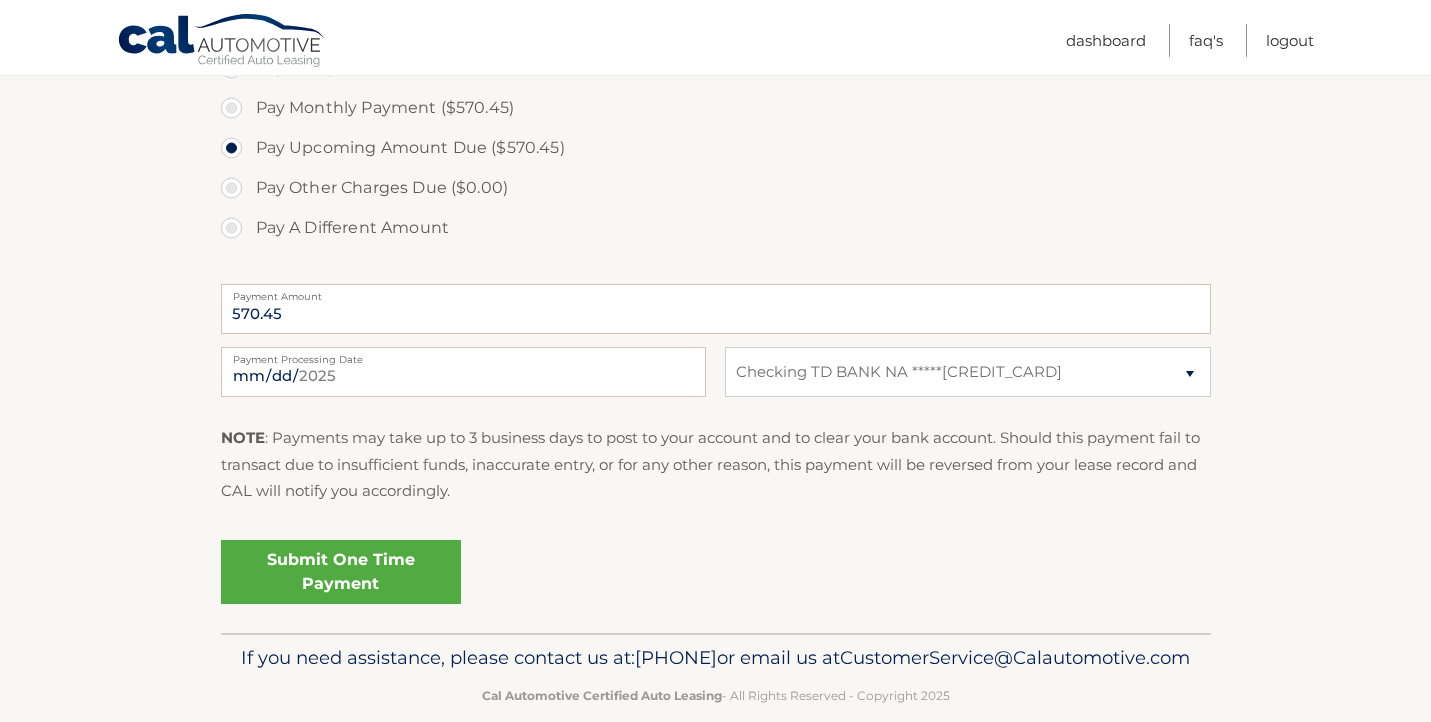 click on "Submit One Time Payment" at bounding box center [341, 572] 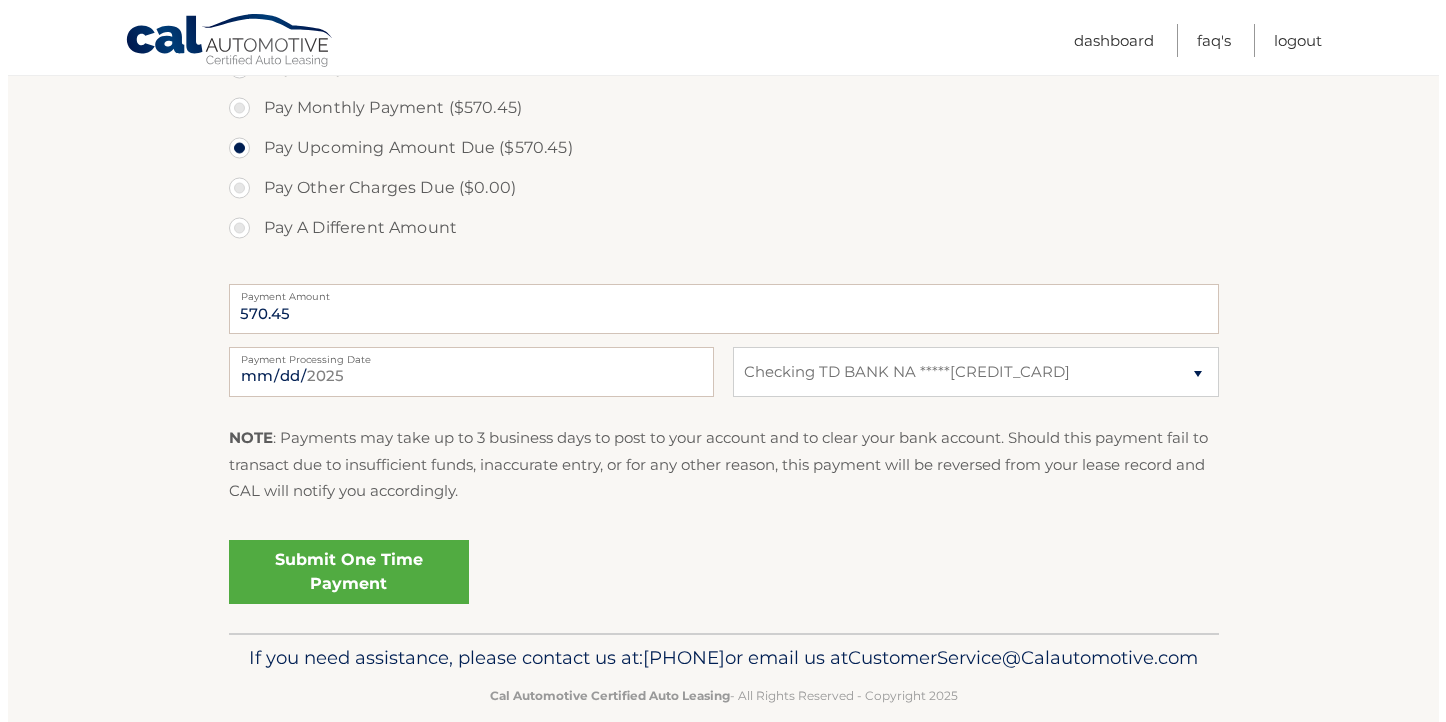 scroll, scrollTop: 645, scrollLeft: 0, axis: vertical 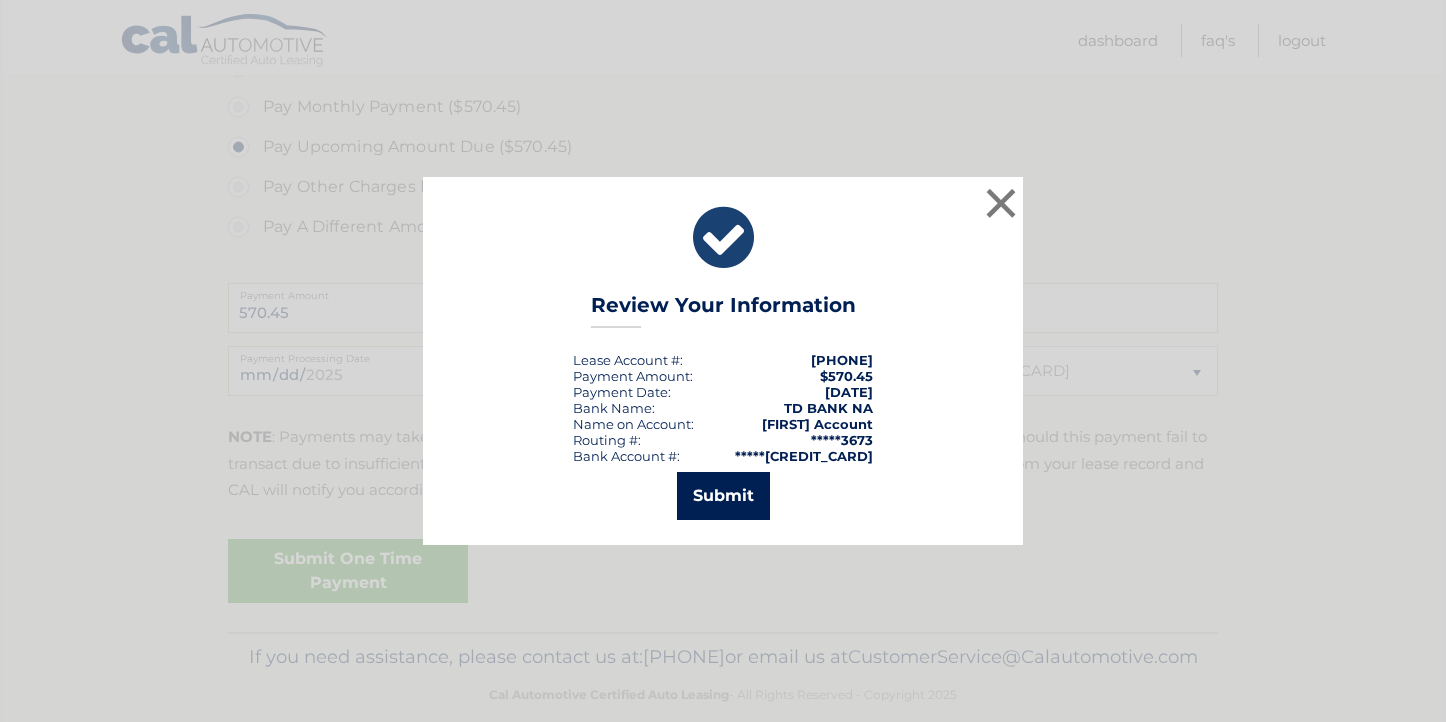 click on "Submit" at bounding box center [723, 496] 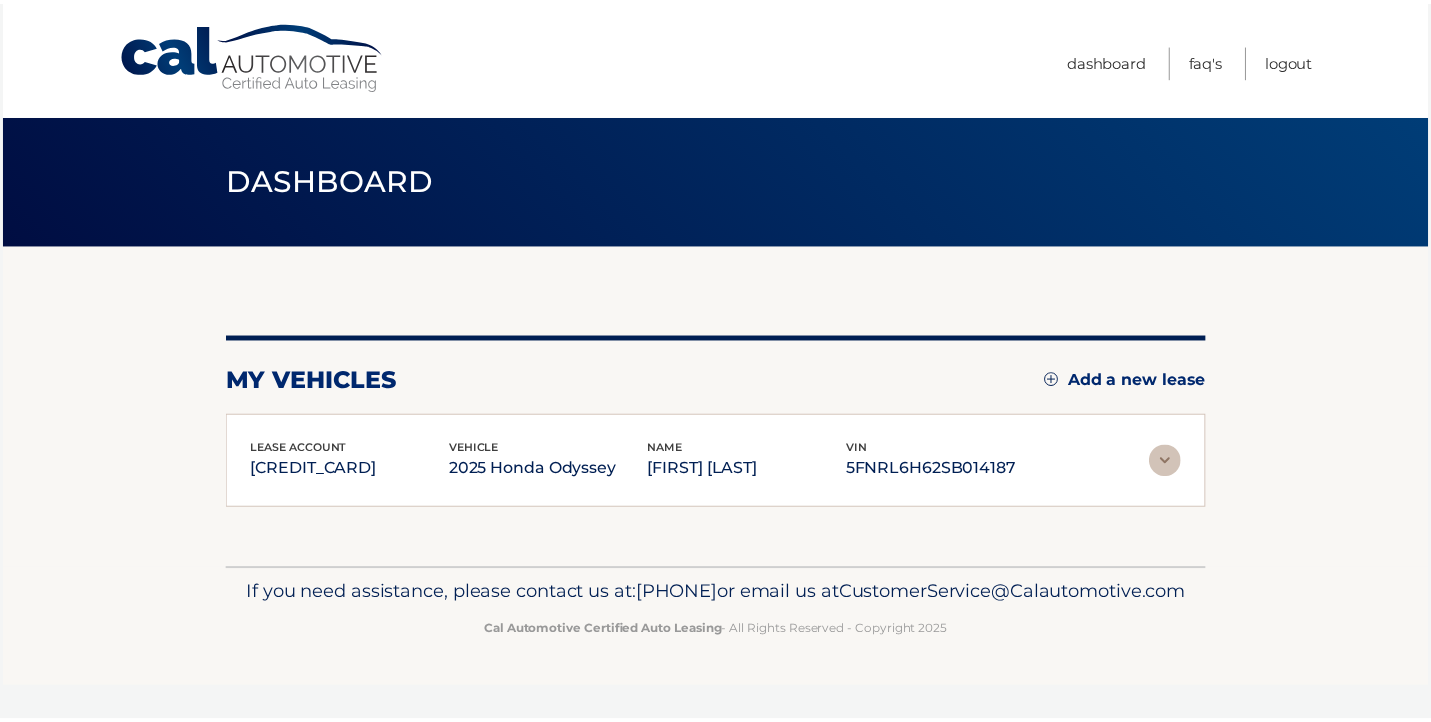 scroll, scrollTop: 0, scrollLeft: 0, axis: both 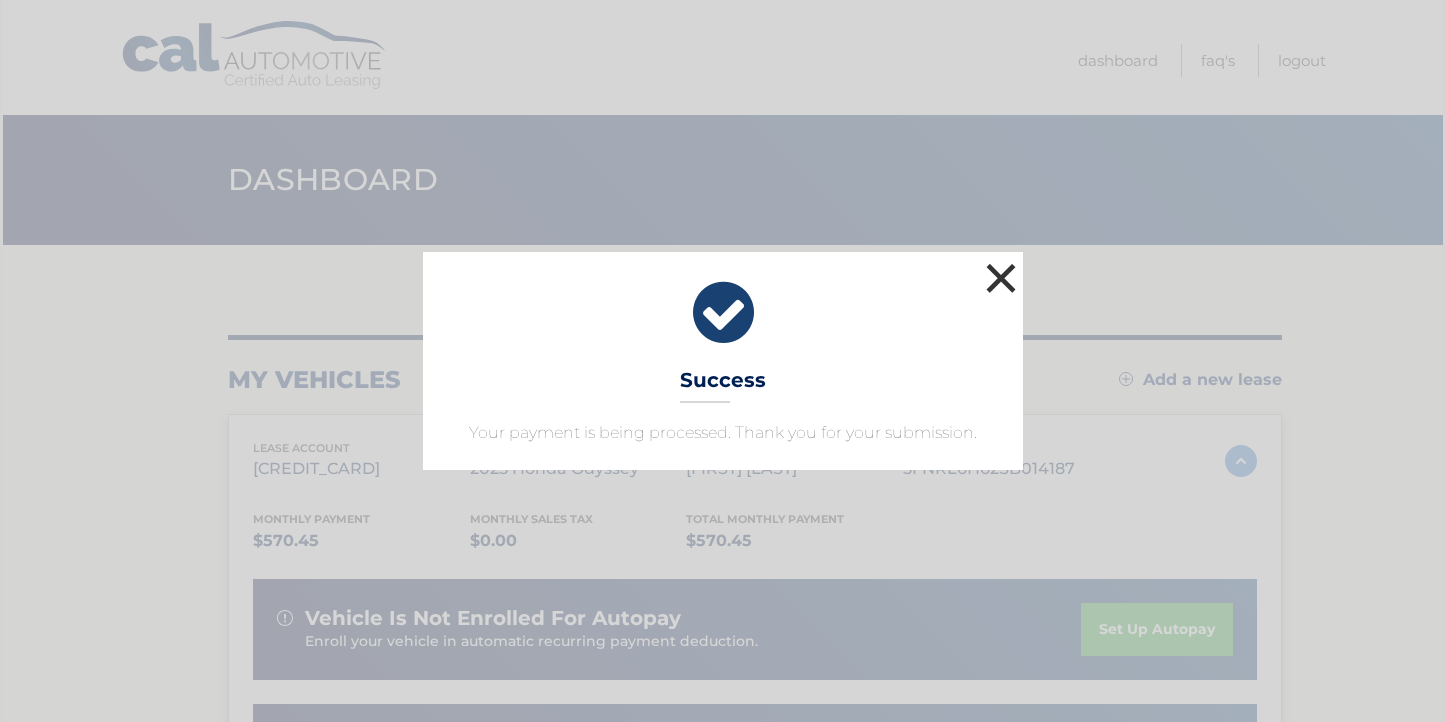 click on "×" at bounding box center [1001, 278] 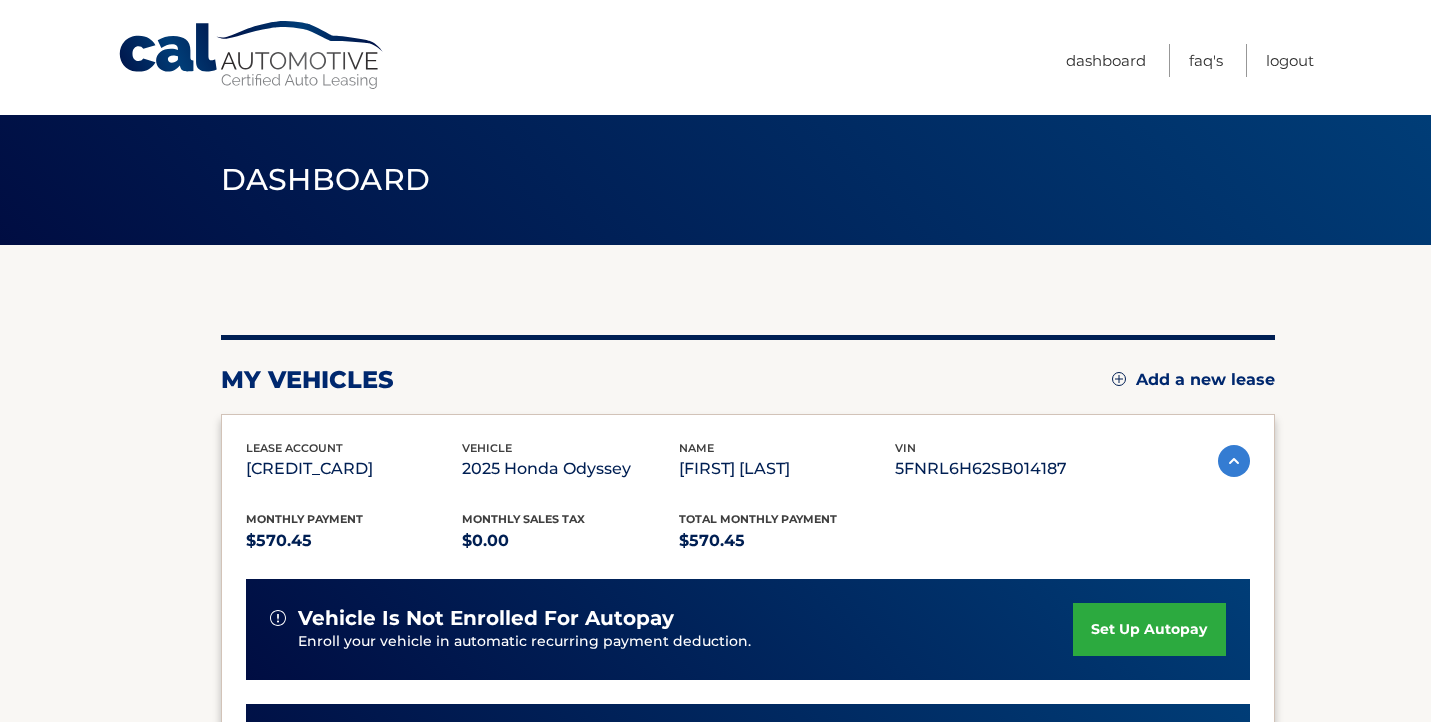 click on "Dashboard" at bounding box center (326, 179) 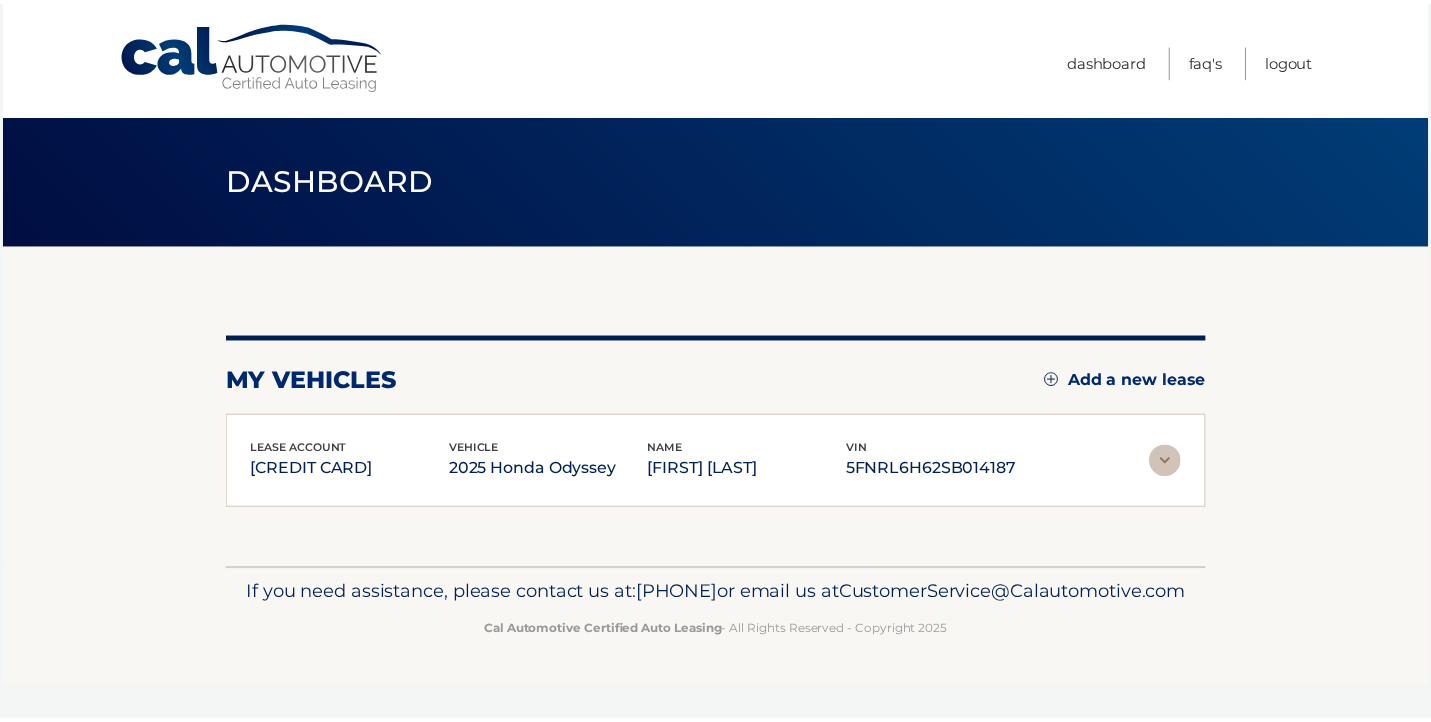 scroll, scrollTop: 0, scrollLeft: 0, axis: both 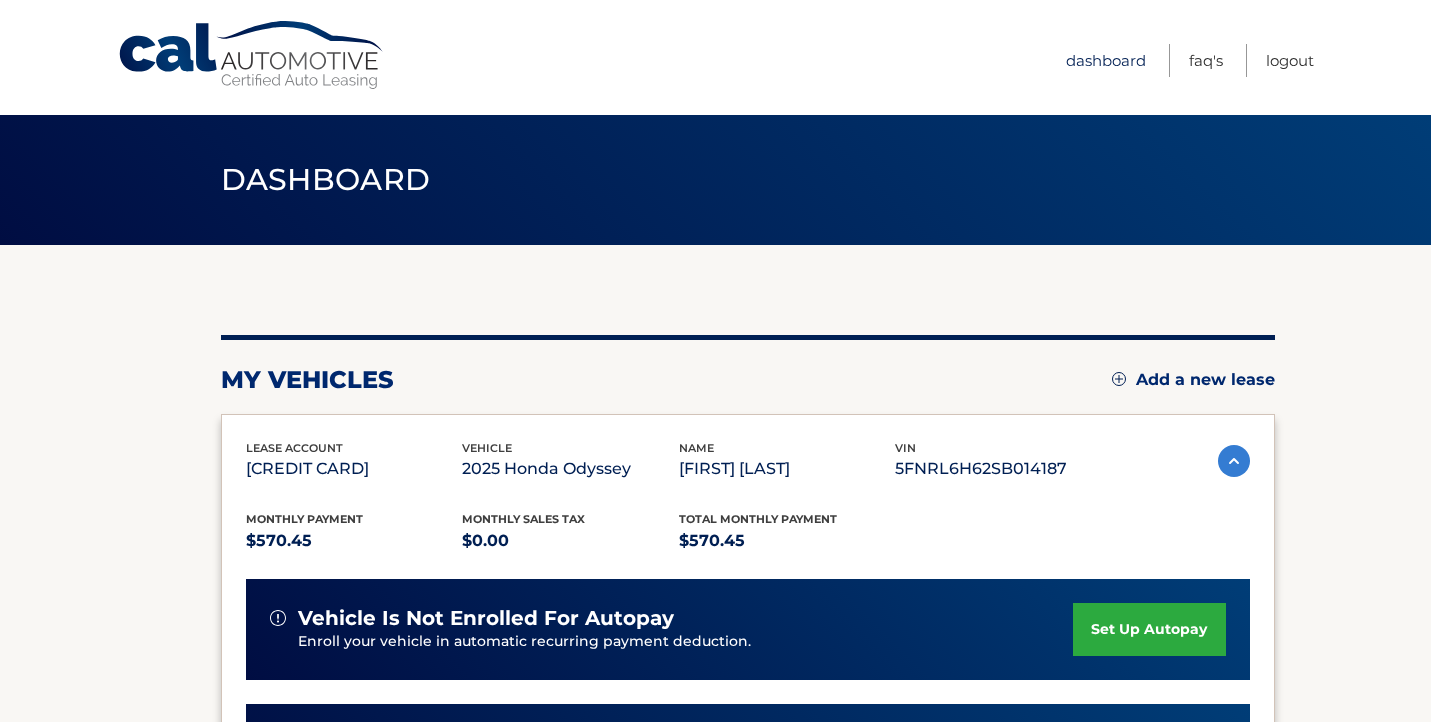 click on "Dashboard" at bounding box center [1106, 60] 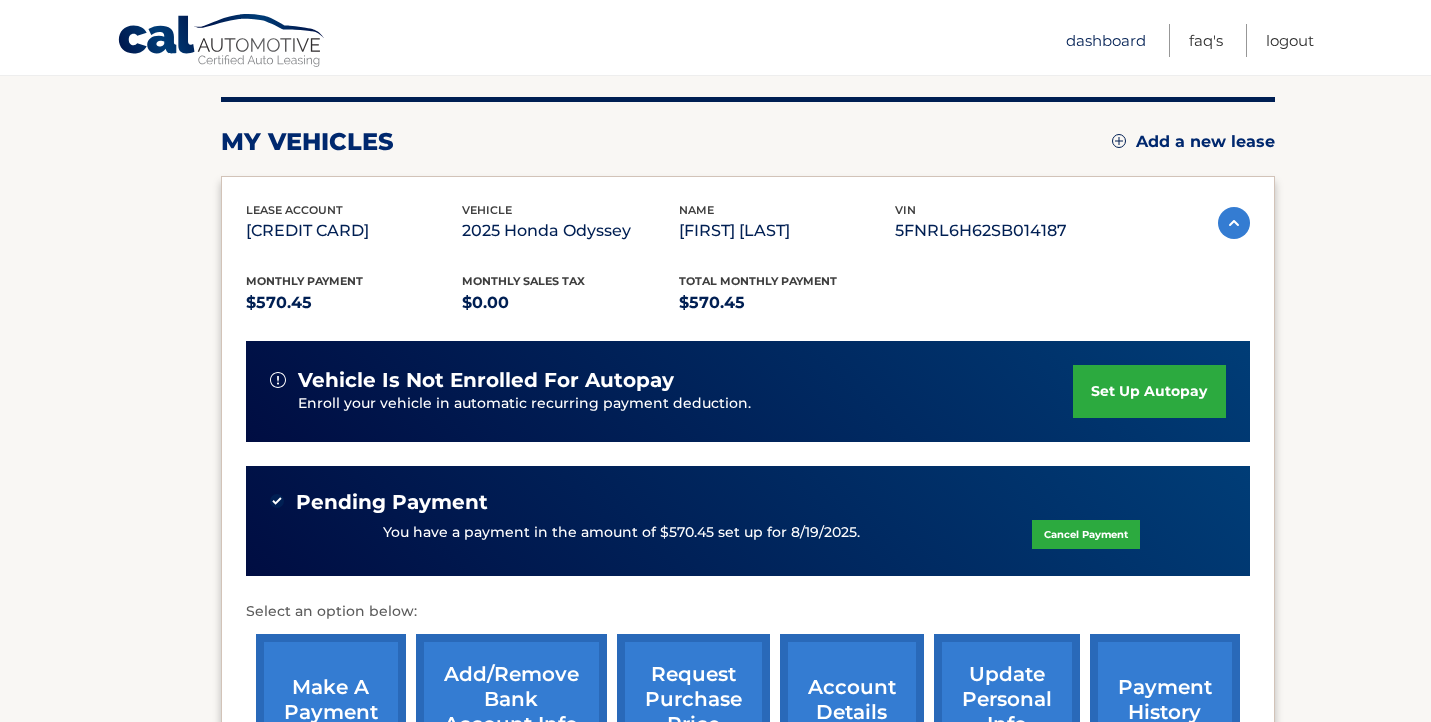 scroll, scrollTop: 269, scrollLeft: 0, axis: vertical 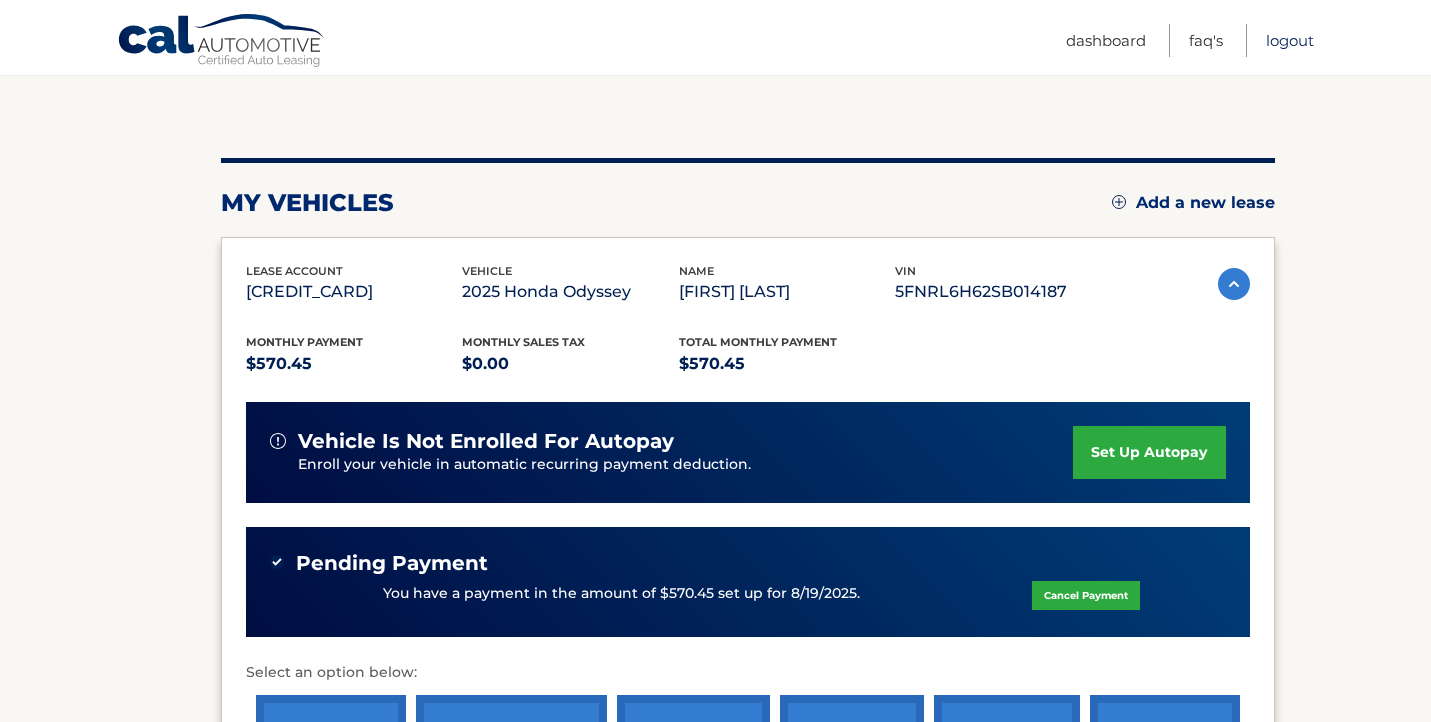 drag, startPoint x: 1301, startPoint y: 43, endPoint x: 1288, endPoint y: 58, distance: 19.849434 